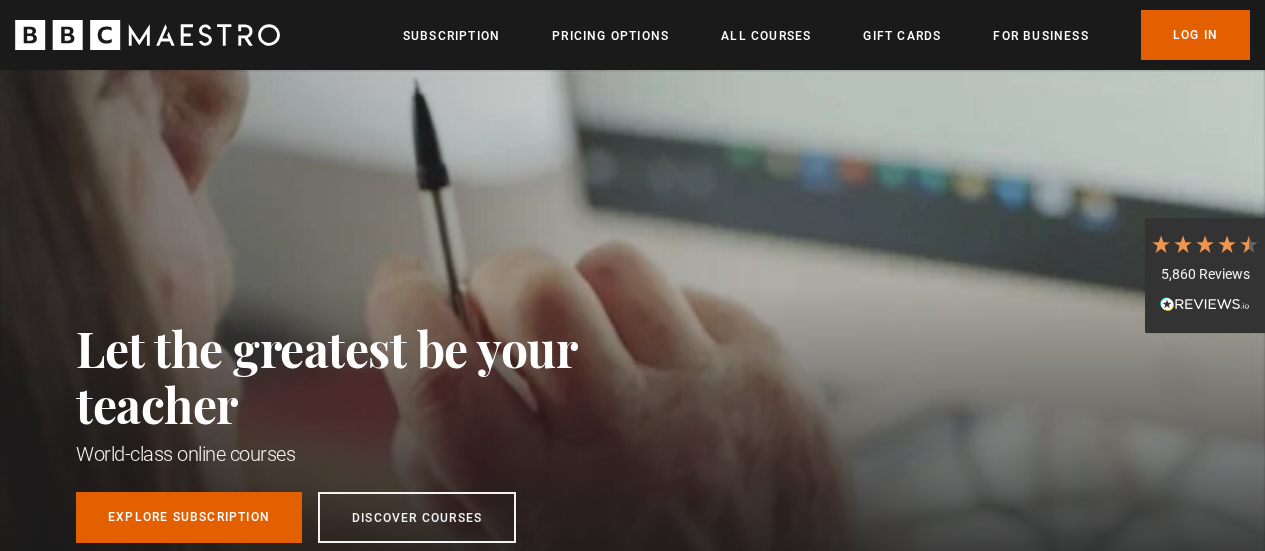 click on "Log In" at bounding box center (1195, 35) 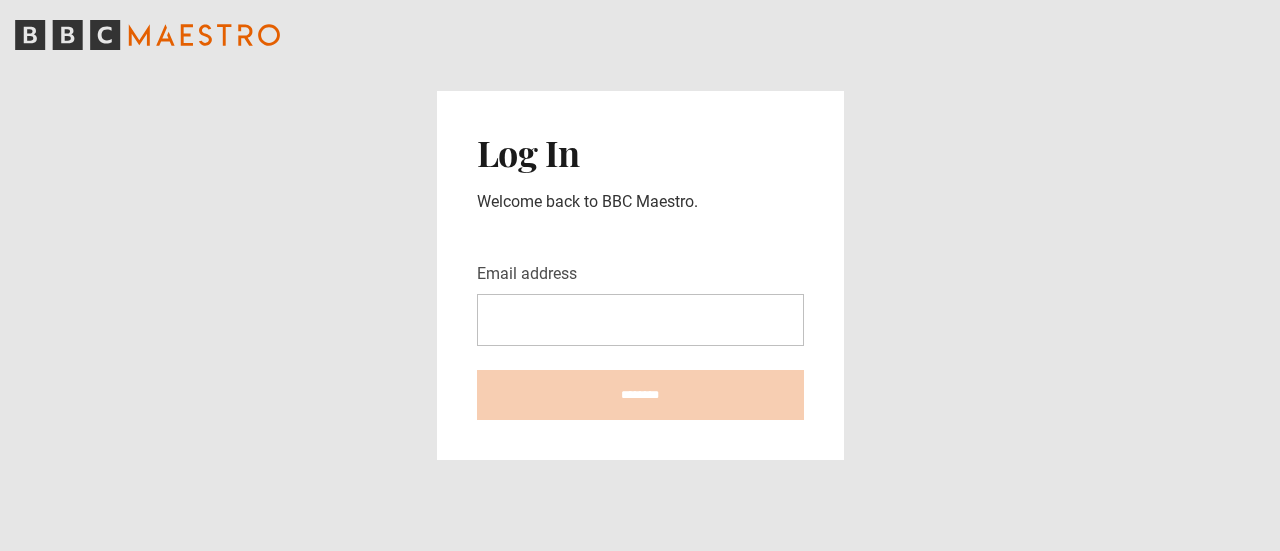 scroll, scrollTop: 0, scrollLeft: 0, axis: both 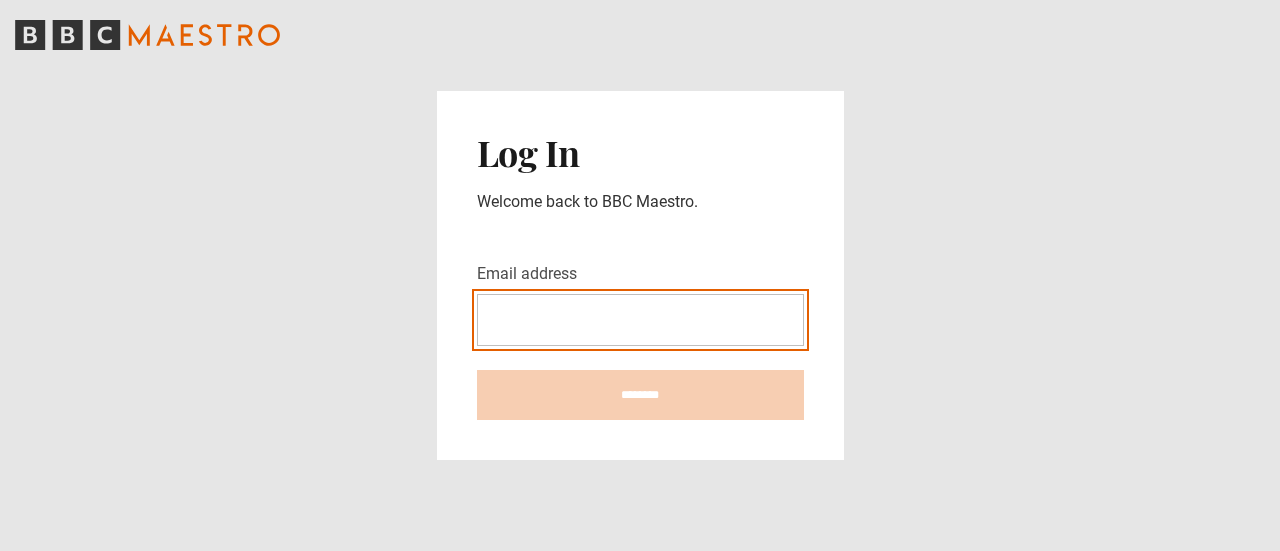 type on "**********" 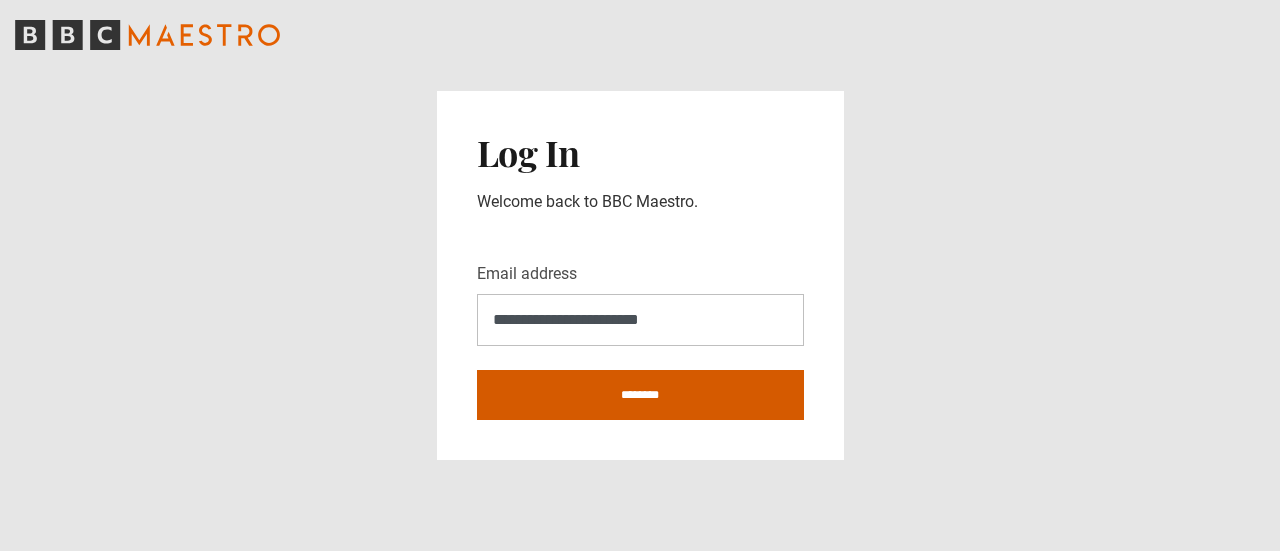 click on "********" at bounding box center [640, 395] 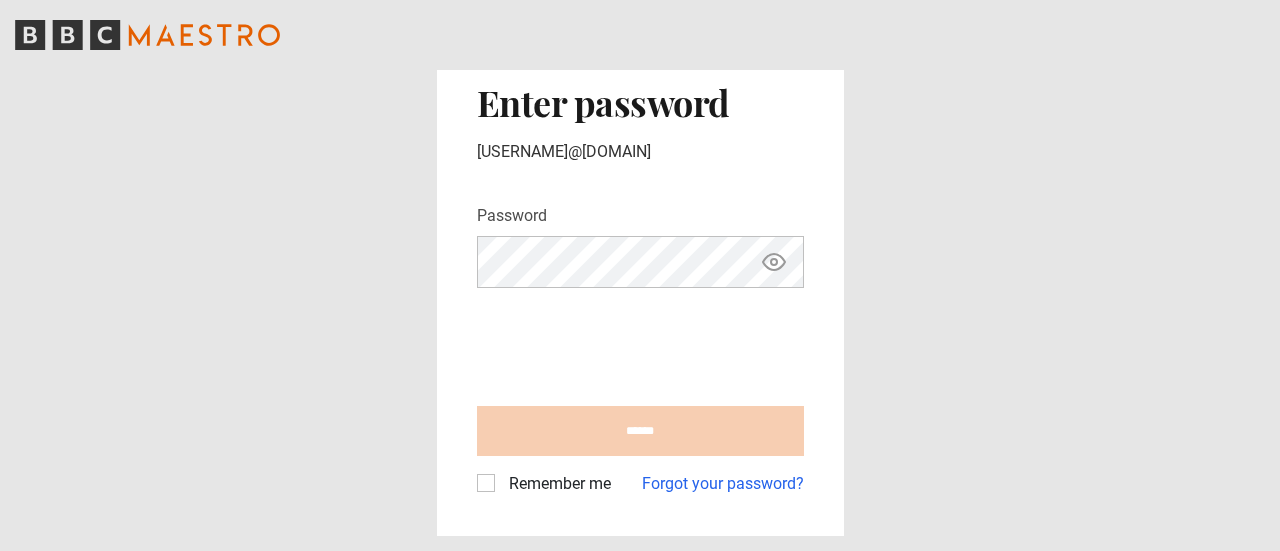 scroll, scrollTop: 0, scrollLeft: 0, axis: both 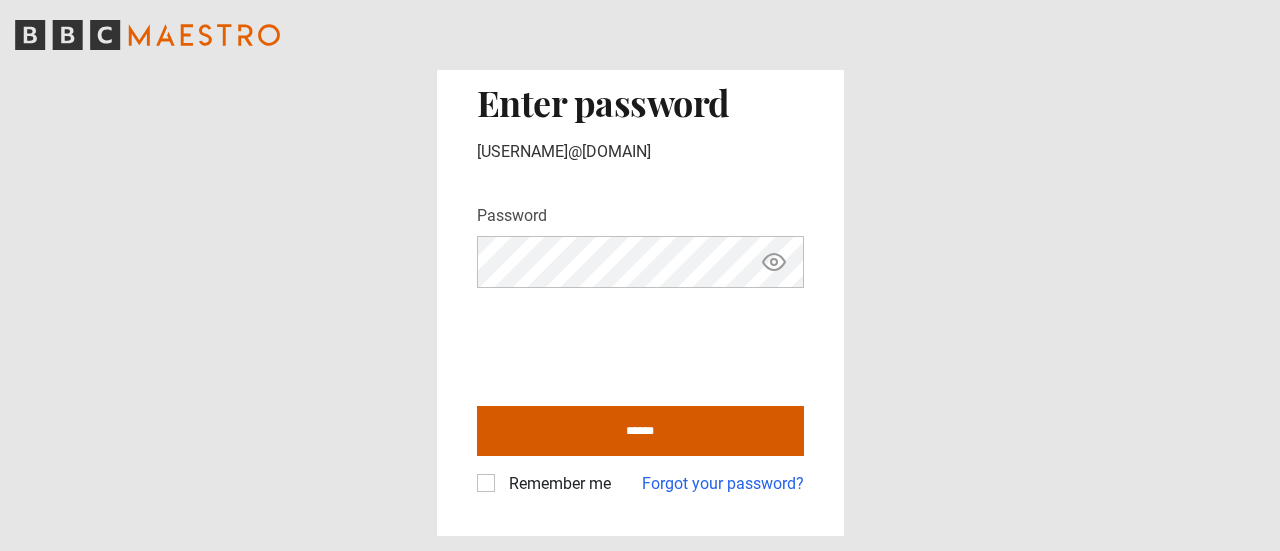 click on "******" at bounding box center (640, 431) 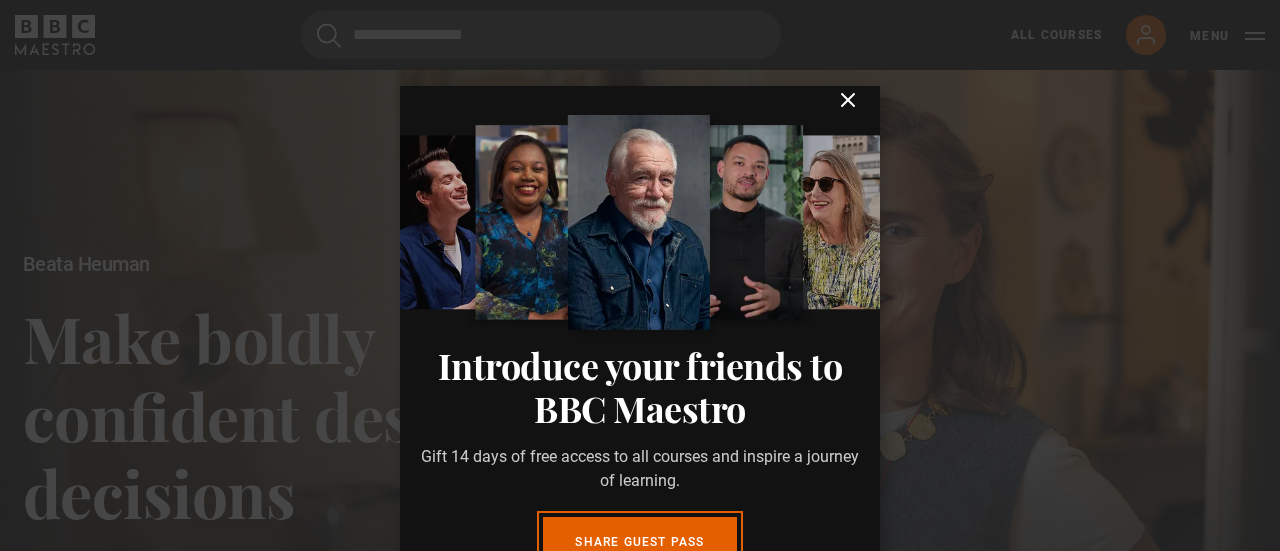scroll, scrollTop: 0, scrollLeft: 0, axis: both 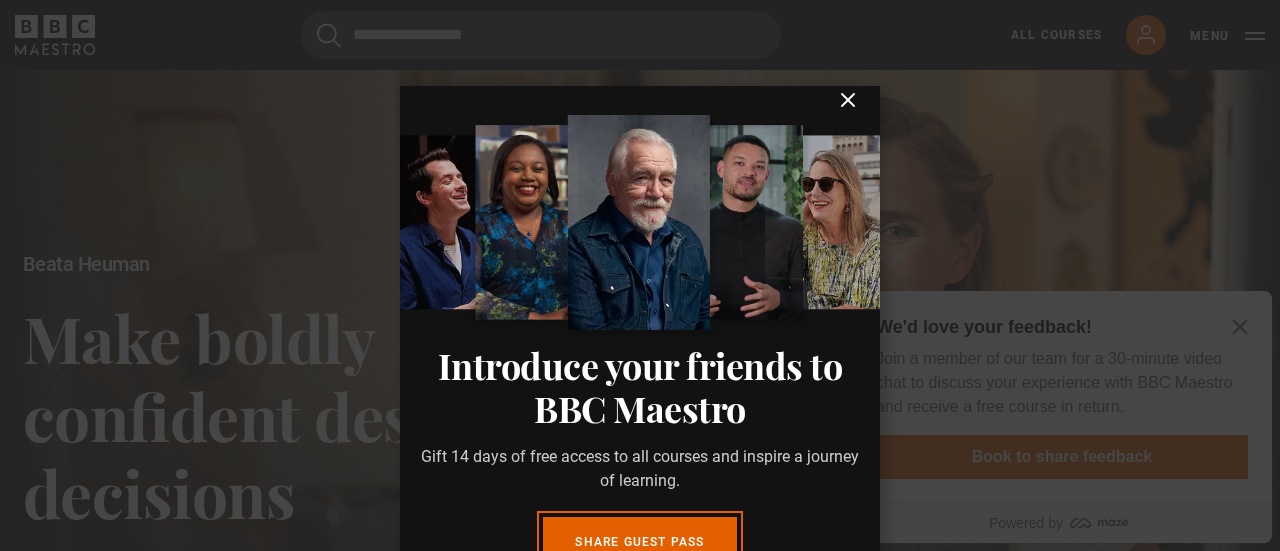 click 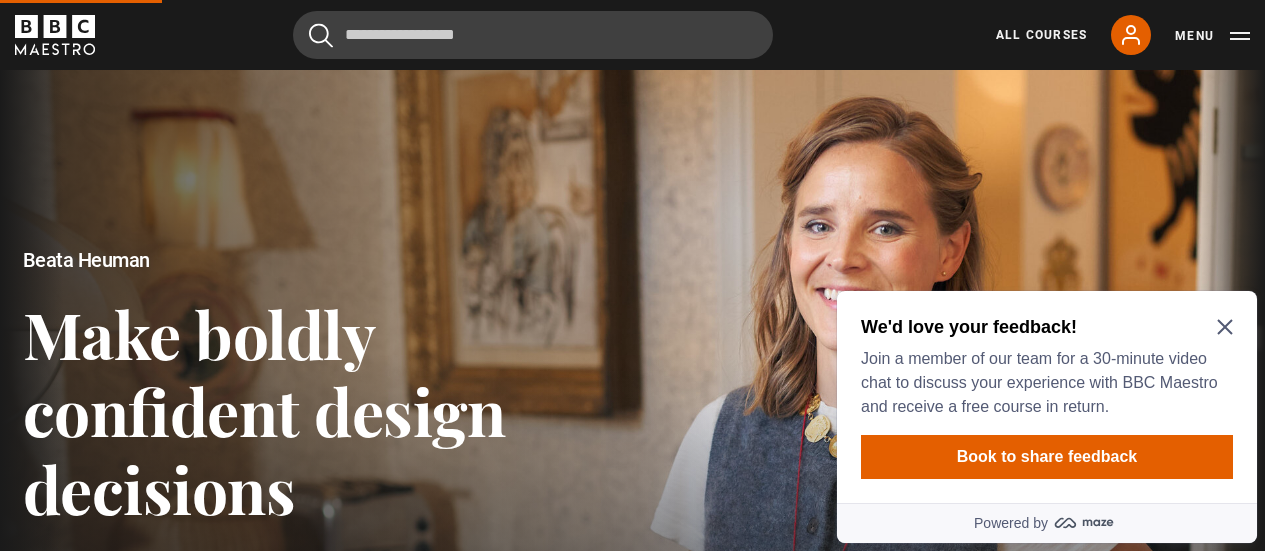 click 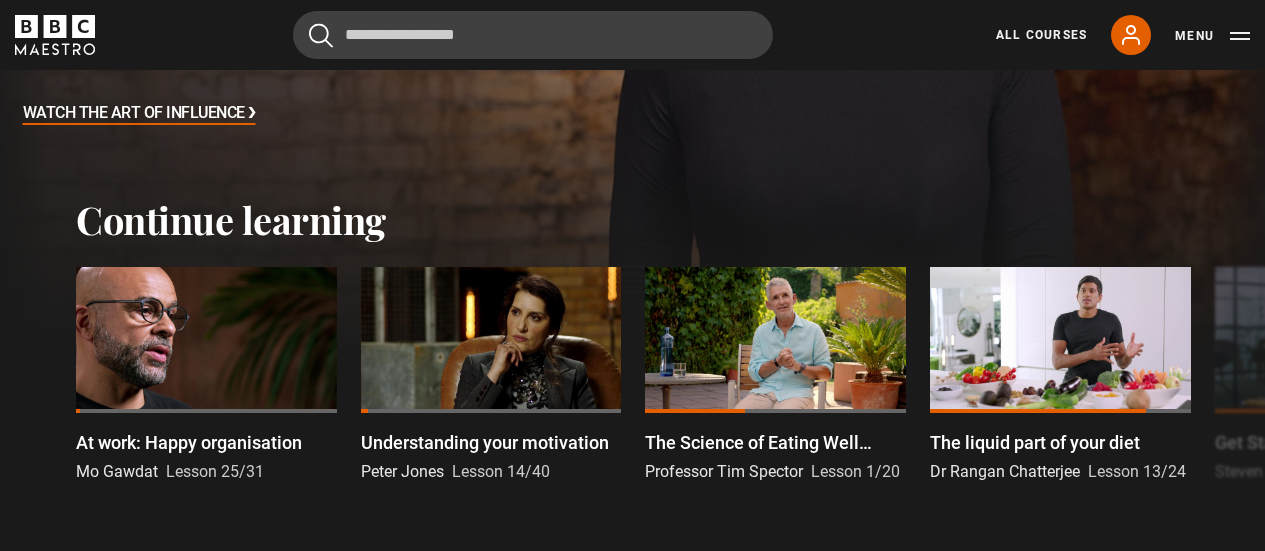 scroll, scrollTop: 485, scrollLeft: 0, axis: vertical 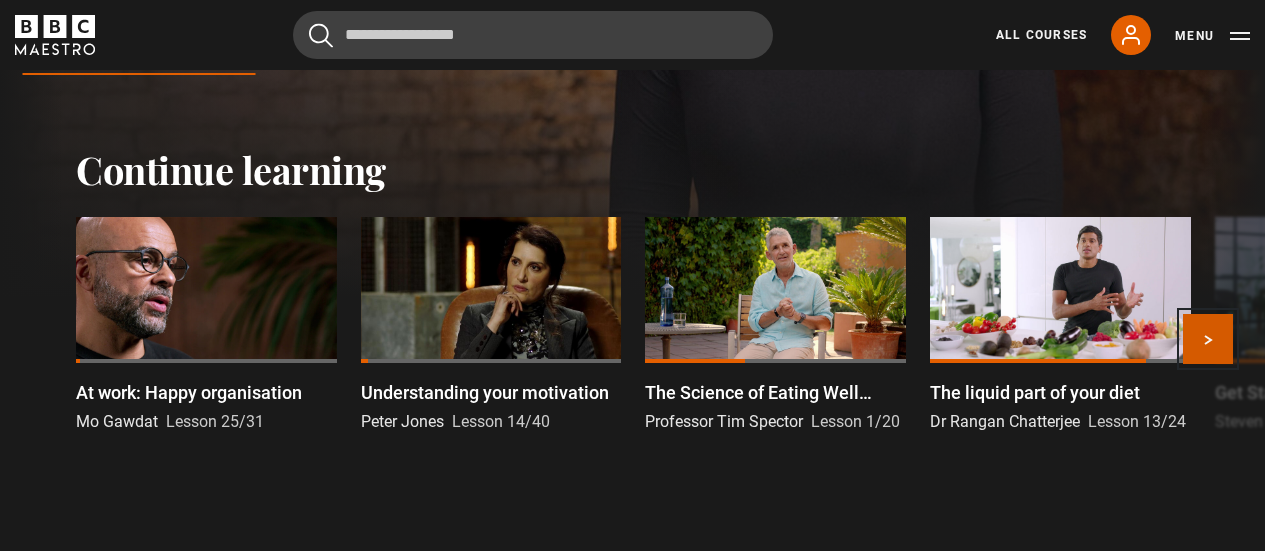click on "Next" at bounding box center (1208, 339) 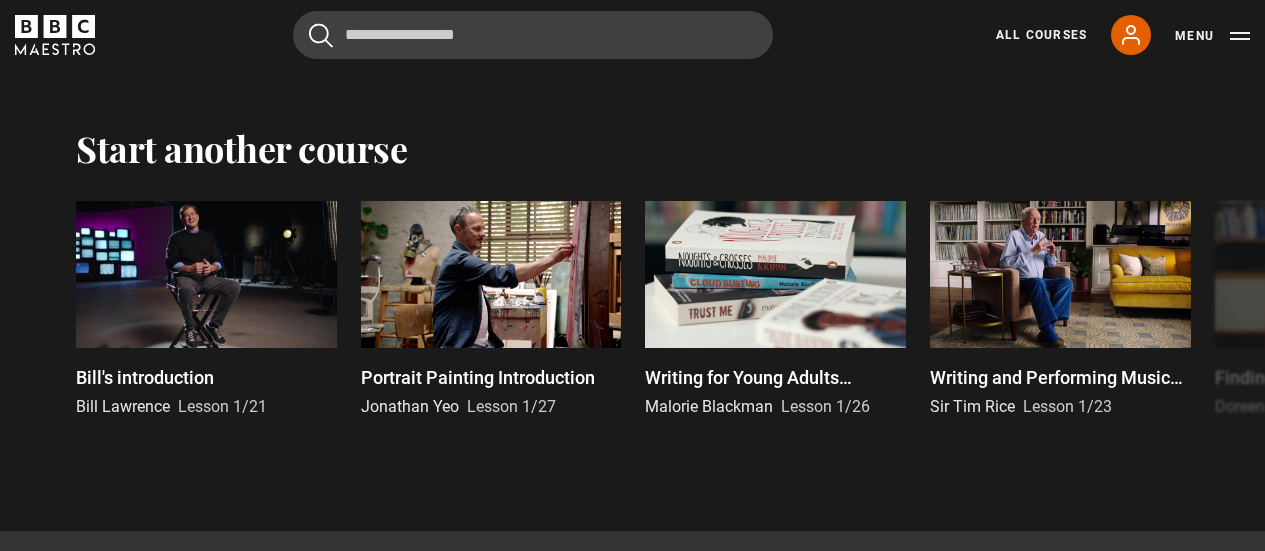 scroll, scrollTop: 4923, scrollLeft: 0, axis: vertical 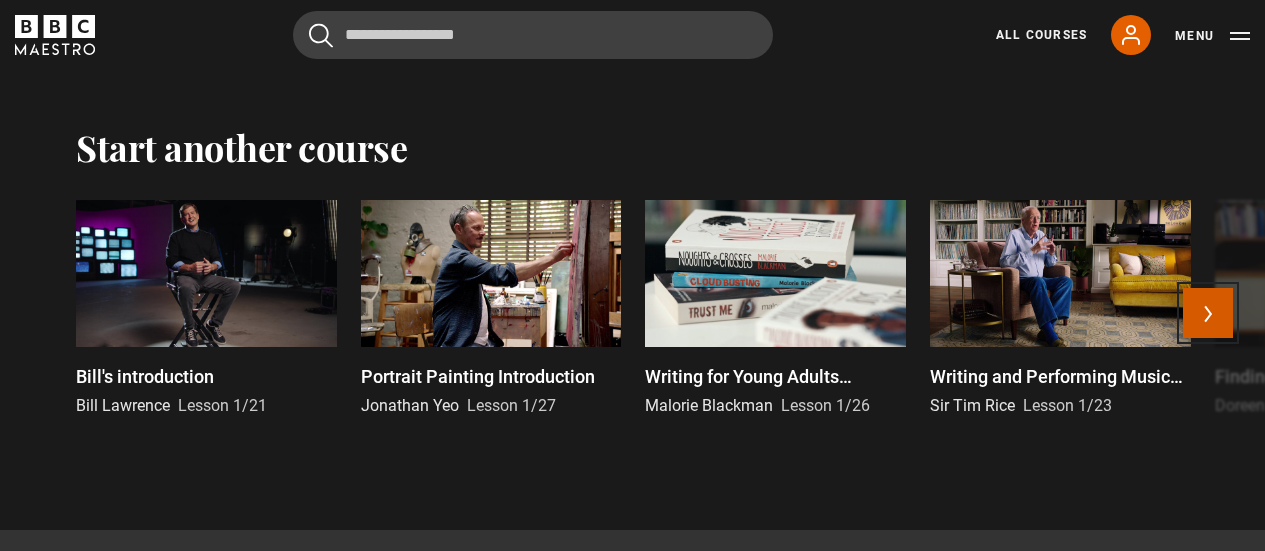 click on "Next" at bounding box center [1208, 313] 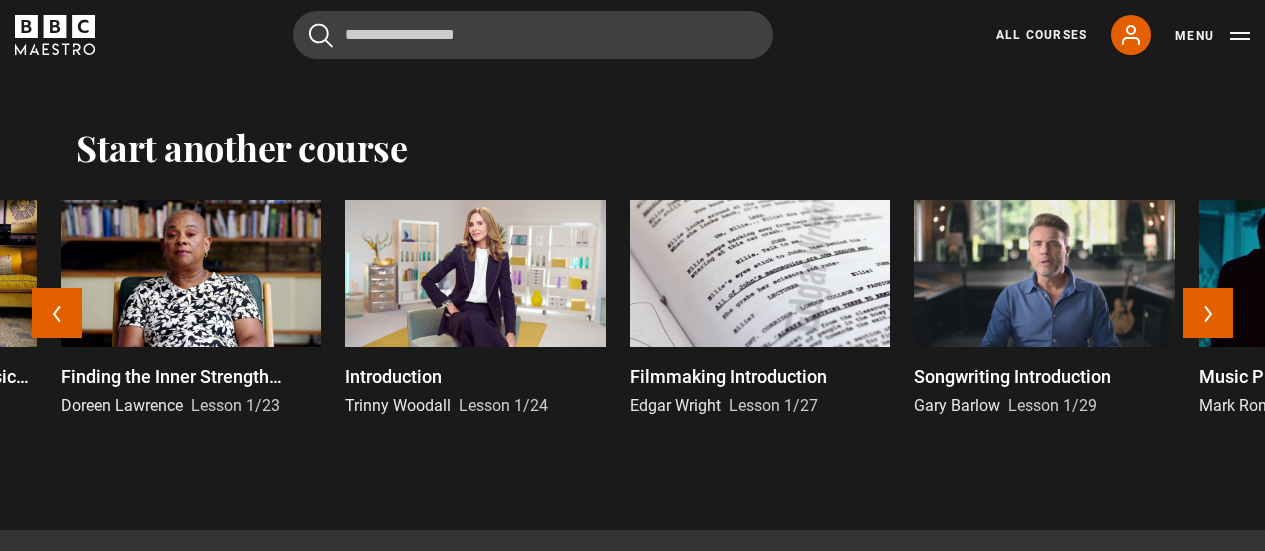 click at bounding box center [191, 273] 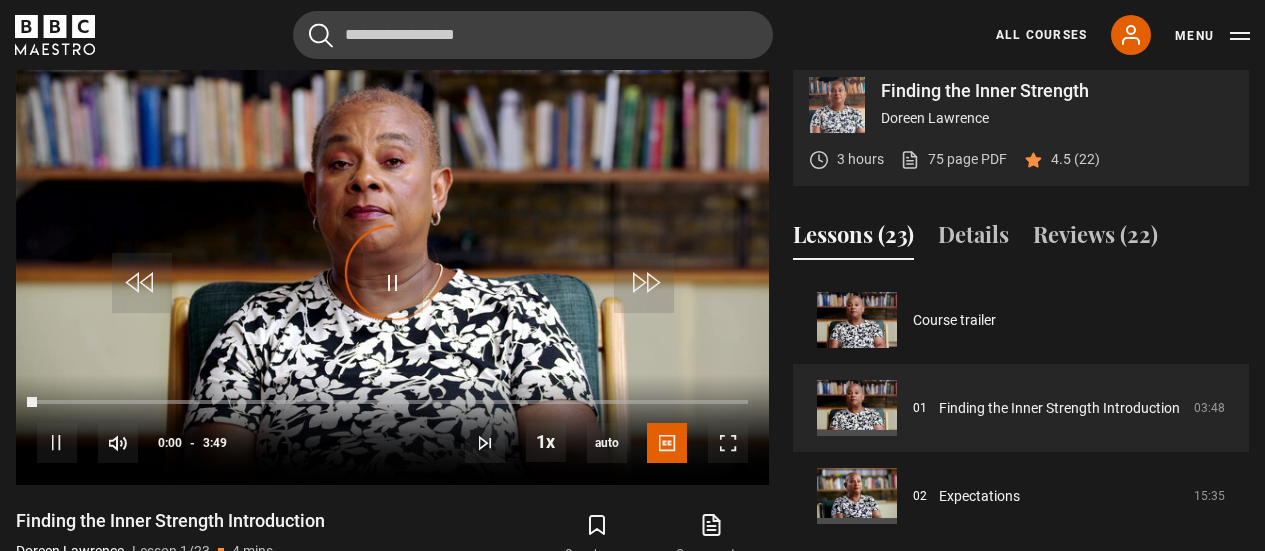 scroll, scrollTop: 0, scrollLeft: 0, axis: both 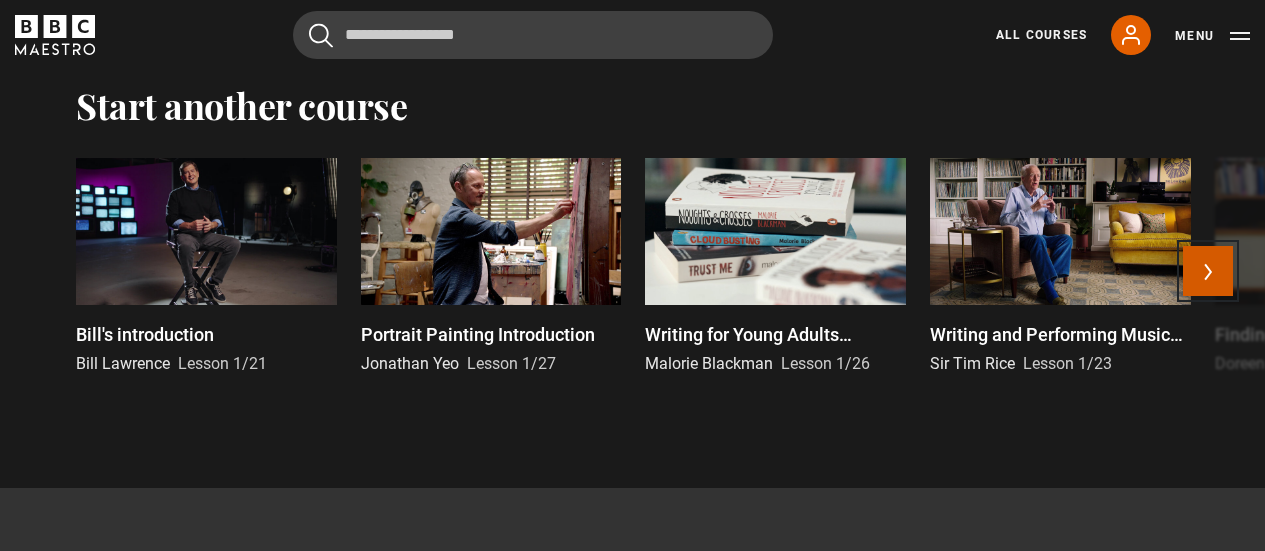 click on "Next" at bounding box center (1208, 271) 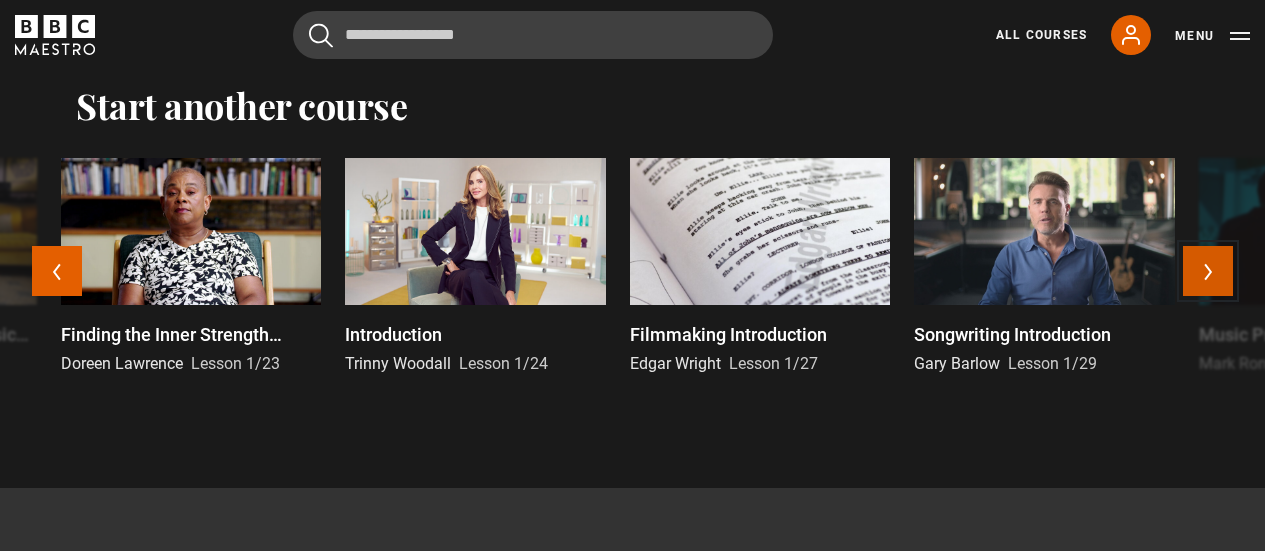 click on "Next" at bounding box center (1208, 271) 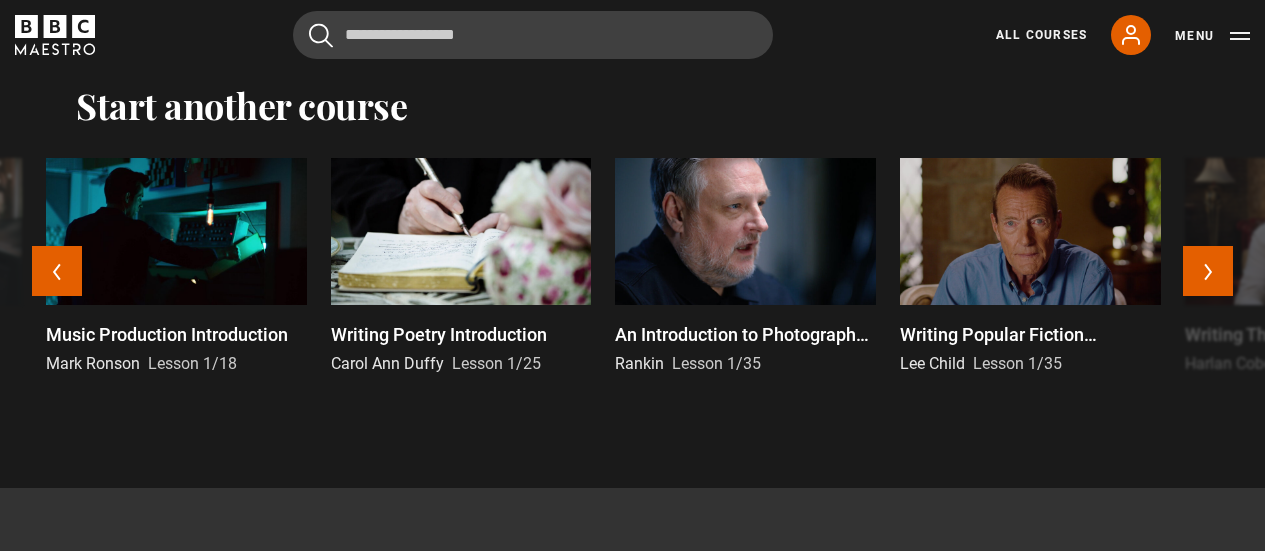 click on "An Introduction to Photography: Welcome" at bounding box center [745, 334] 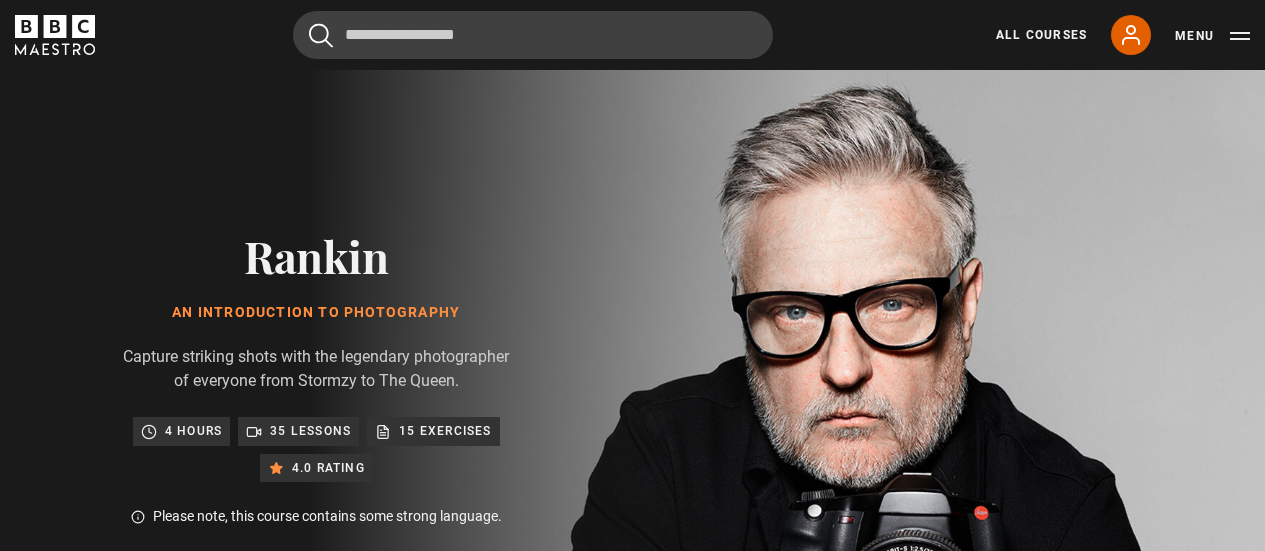 scroll, scrollTop: 849, scrollLeft: 0, axis: vertical 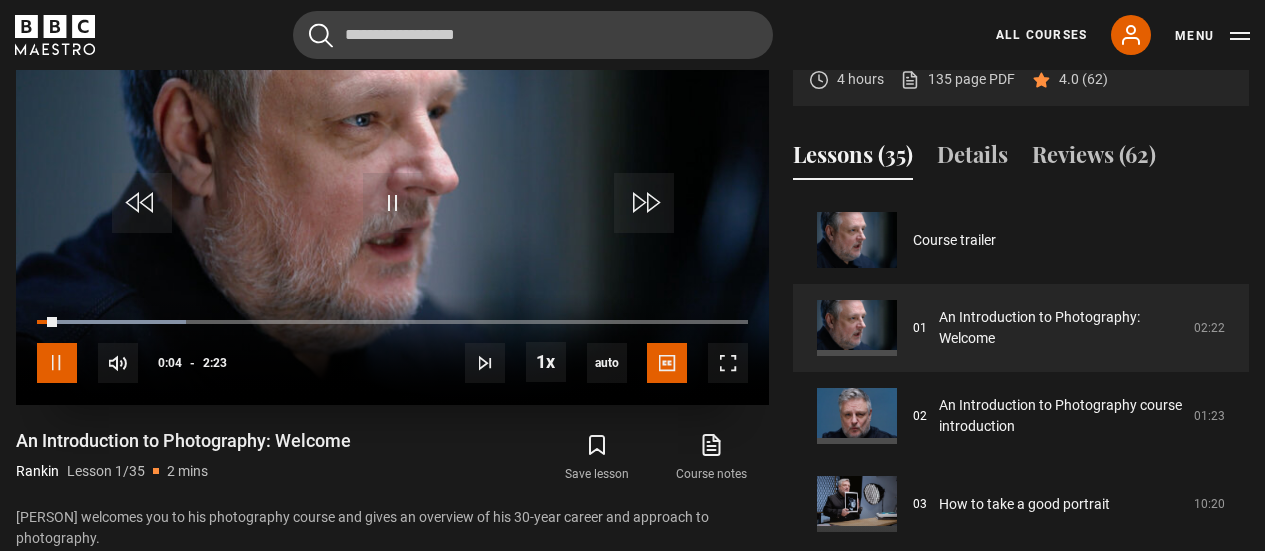click at bounding box center (57, 363) 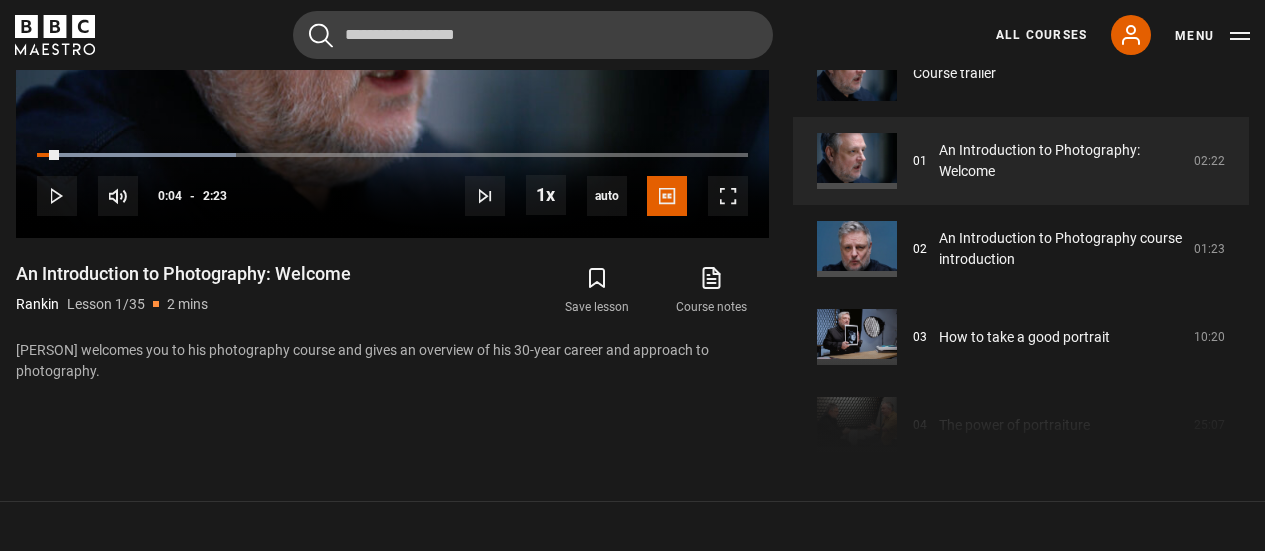 scroll, scrollTop: 1113, scrollLeft: 0, axis: vertical 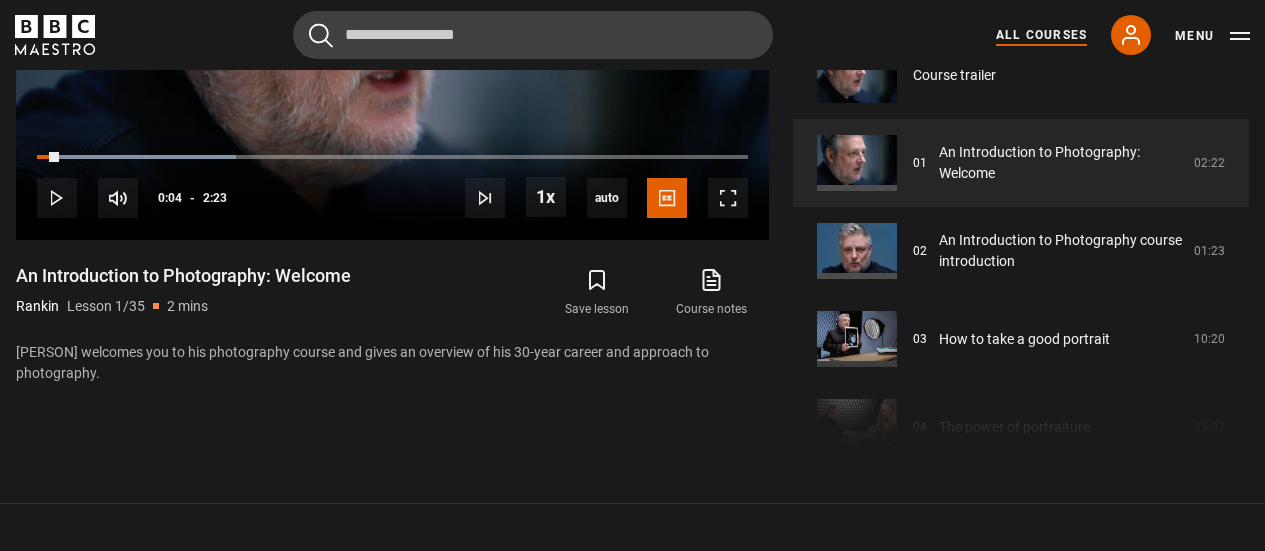 click on "All Courses" at bounding box center (1041, 35) 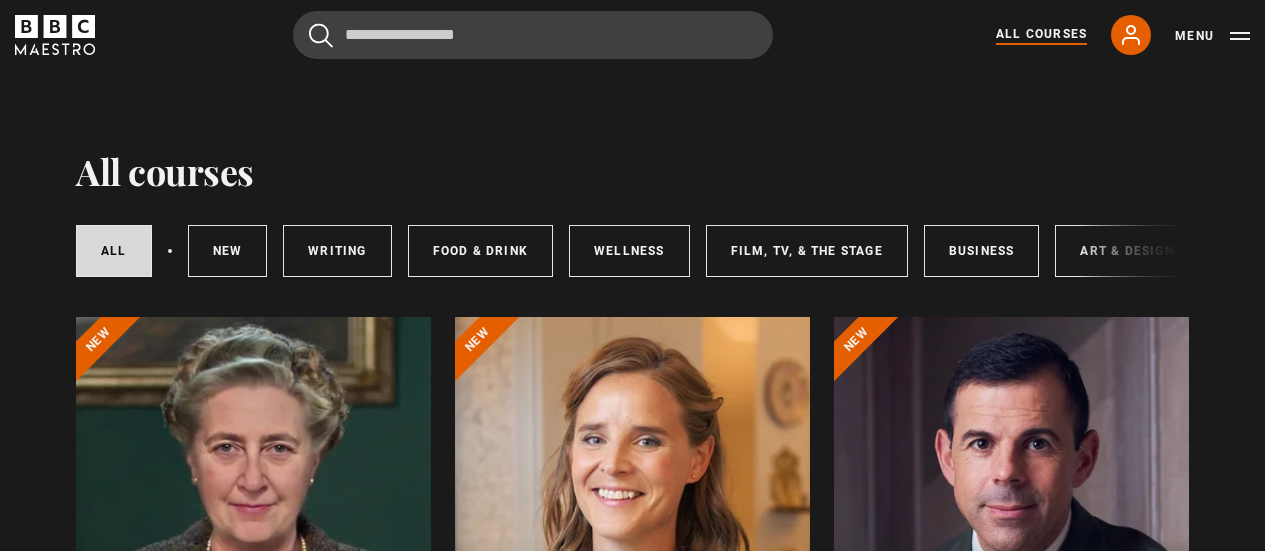 scroll, scrollTop: 0, scrollLeft: 0, axis: both 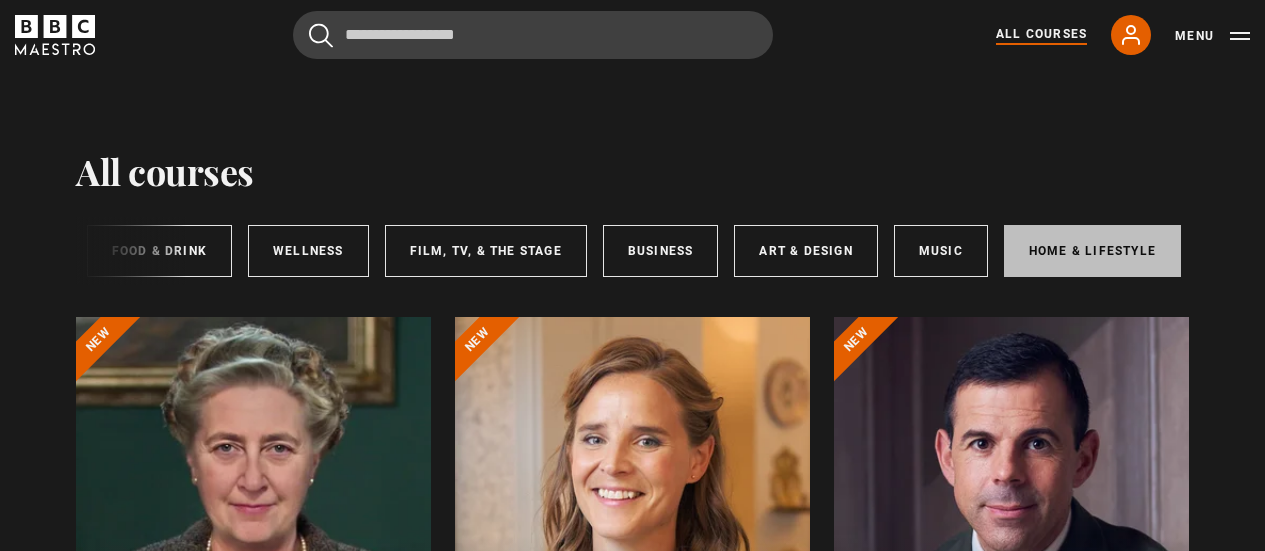 click on "Home & Lifestyle" at bounding box center [1092, 251] 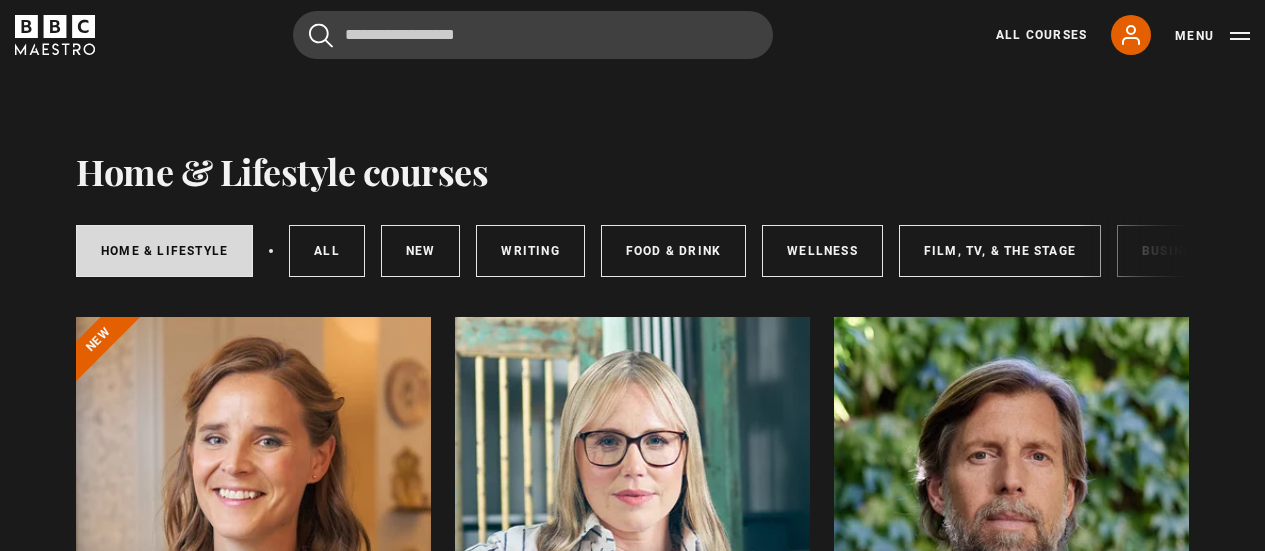 scroll, scrollTop: 0, scrollLeft: 0, axis: both 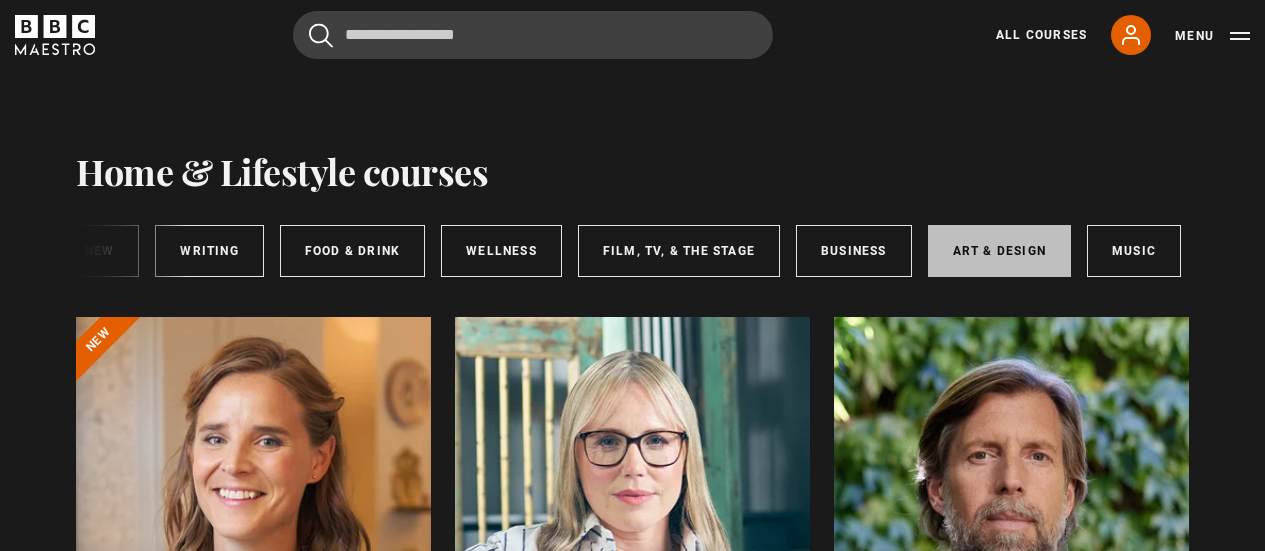 click on "Art & Design" at bounding box center [999, 251] 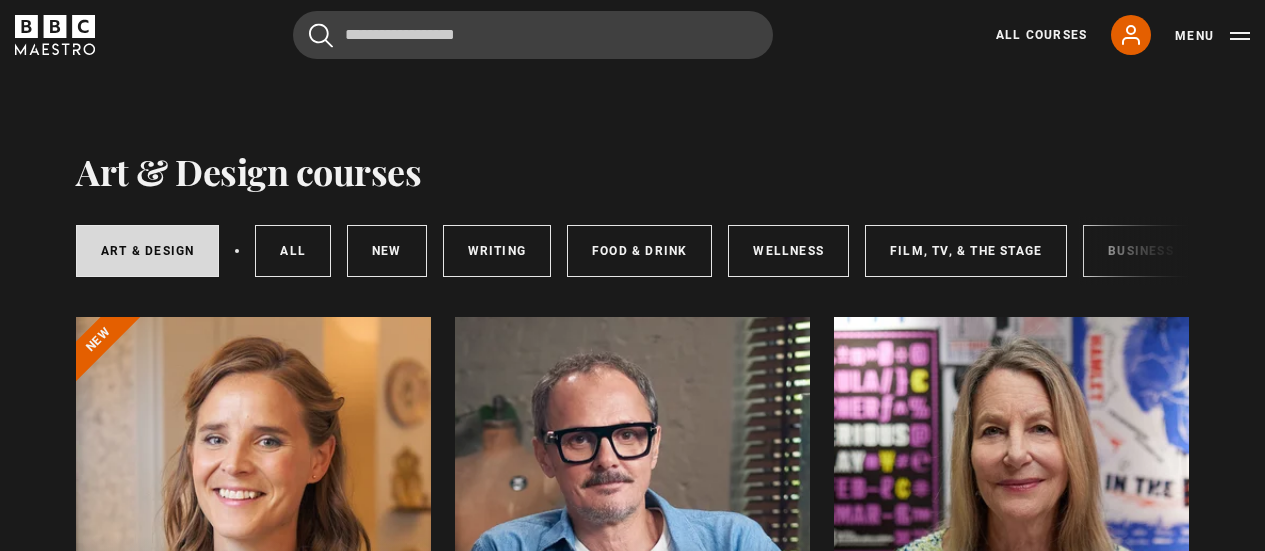 scroll, scrollTop: 0, scrollLeft: 0, axis: both 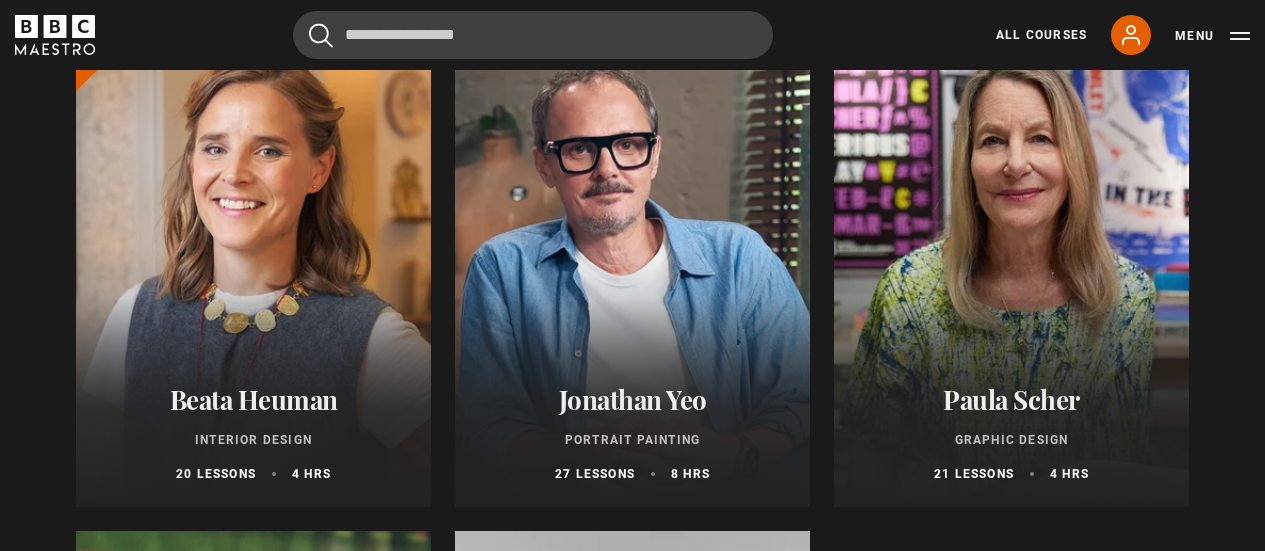 click at bounding box center [1011, 267] 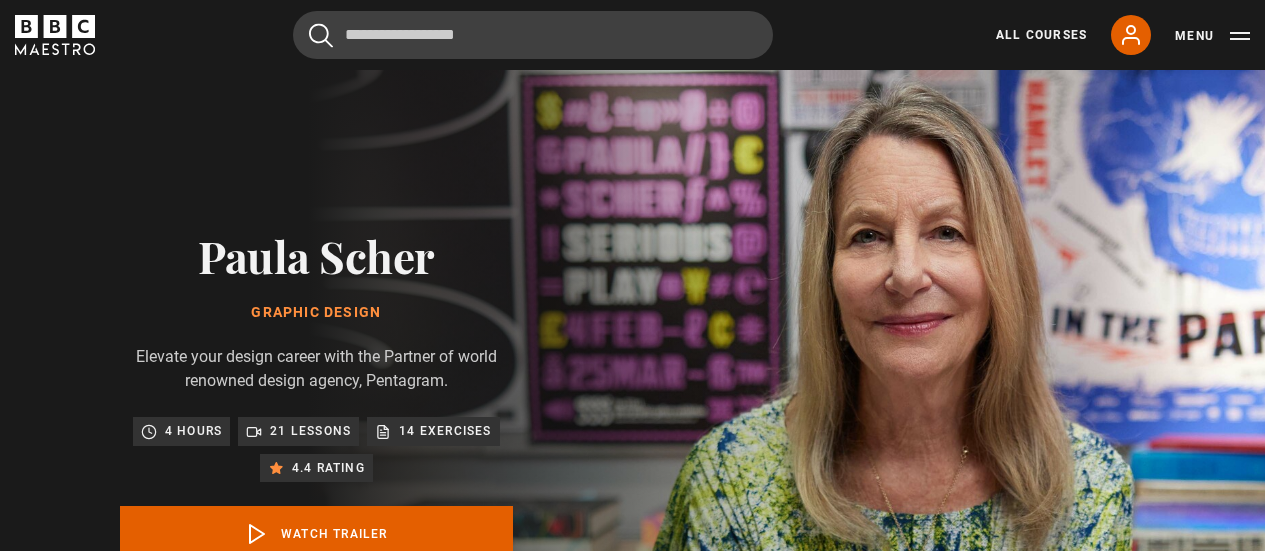 scroll, scrollTop: 0, scrollLeft: 0, axis: both 